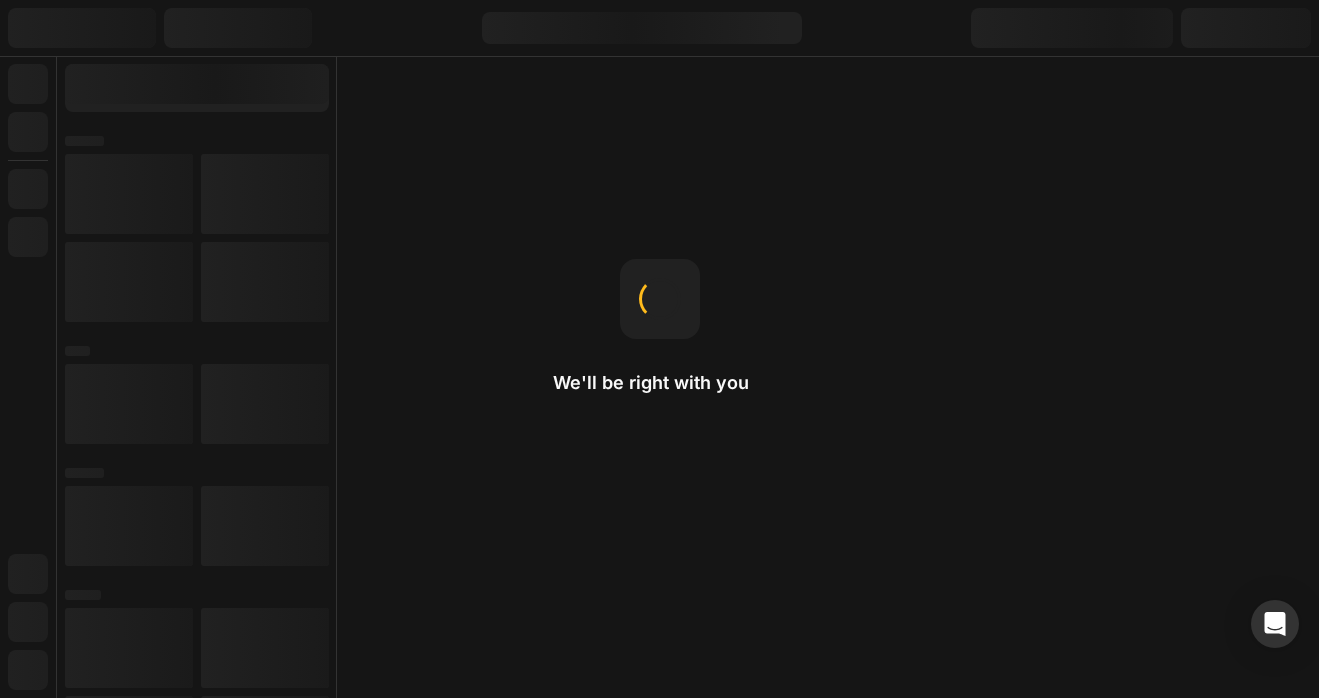 scroll, scrollTop: 0, scrollLeft: 0, axis: both 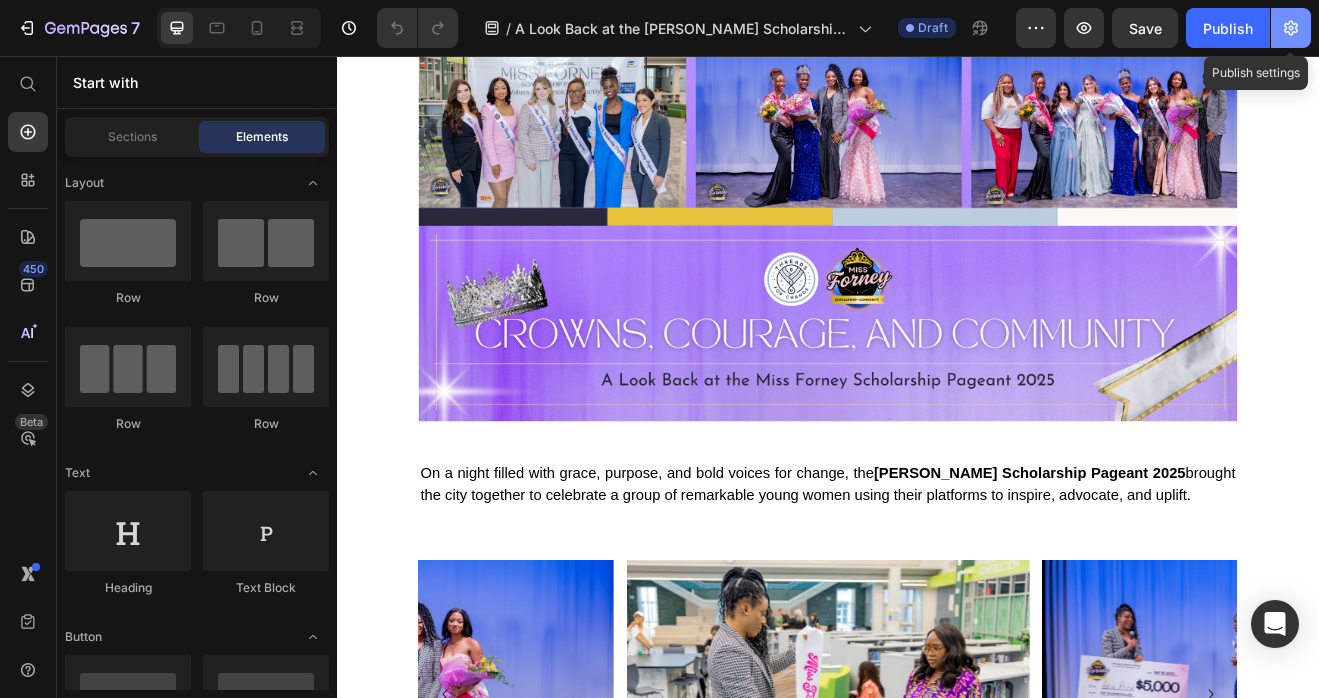 click 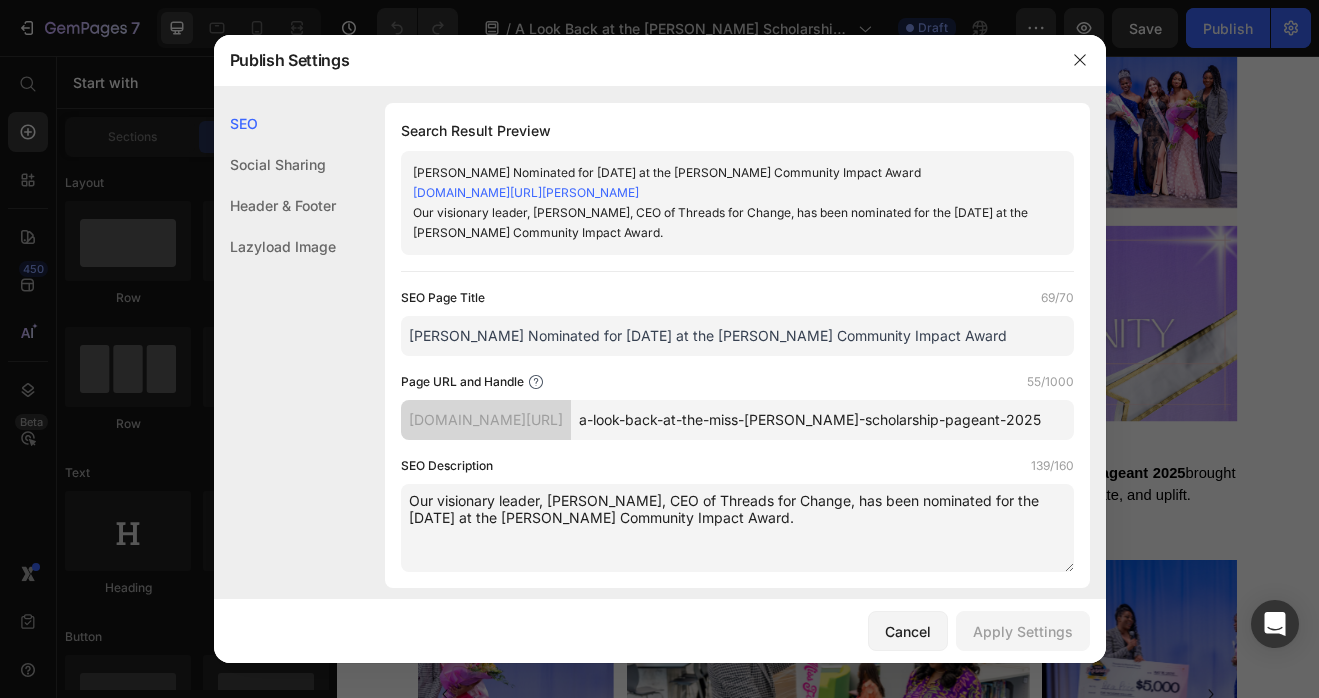 click on "[PERSON_NAME] Nominated for [DATE] at the [PERSON_NAME] Community Impact Award" at bounding box center [737, 336] 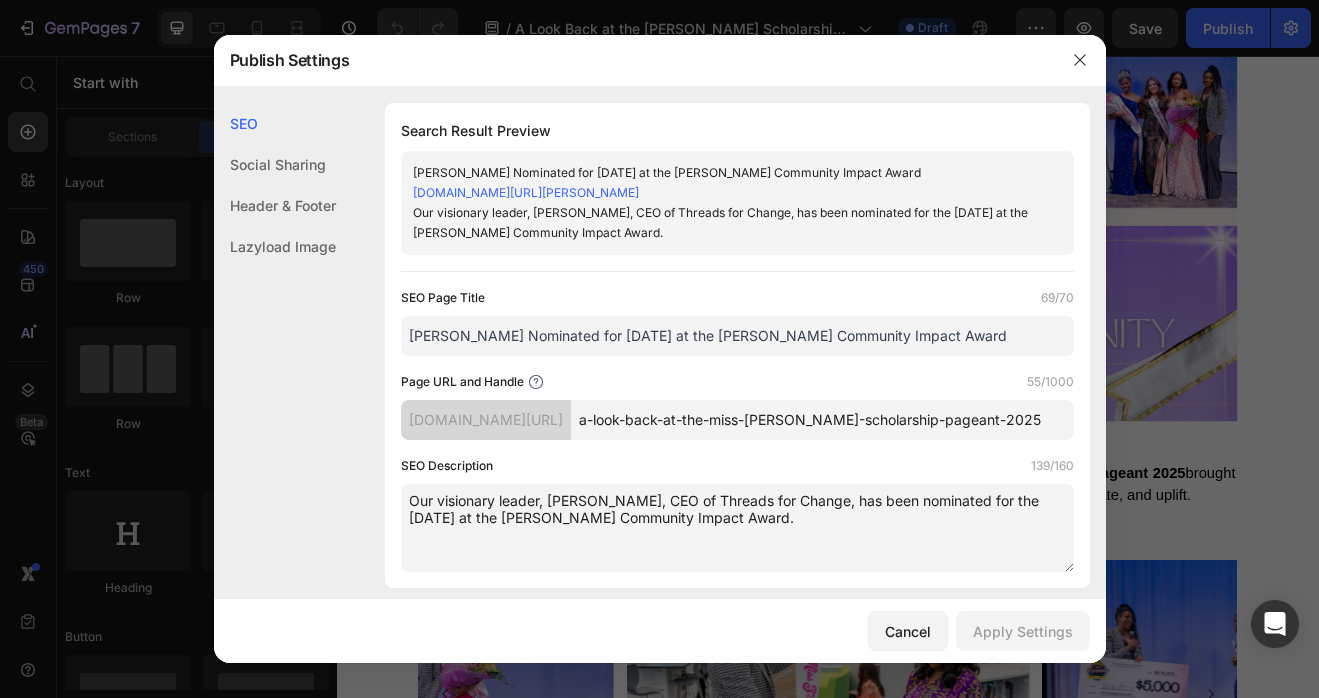 paste on "A Look Back at the [PERSON_NAME] Scholarship Pageant 2025" 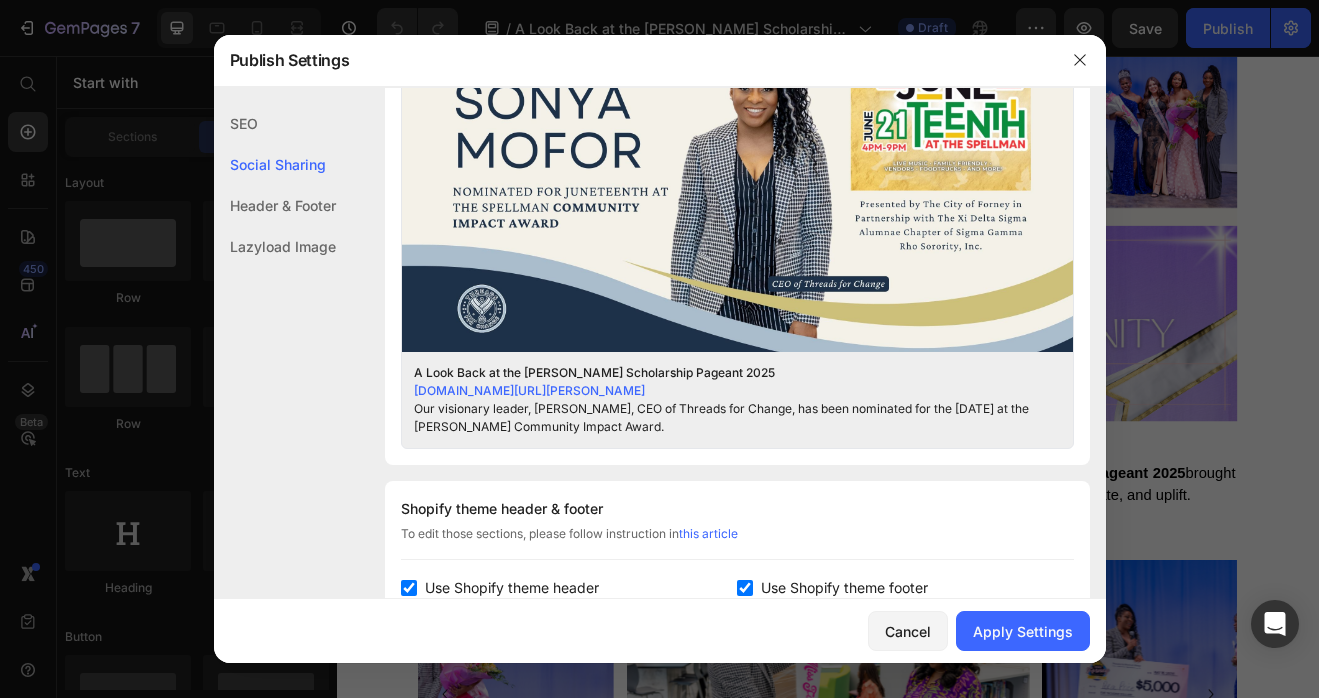 scroll, scrollTop: 644, scrollLeft: 0, axis: vertical 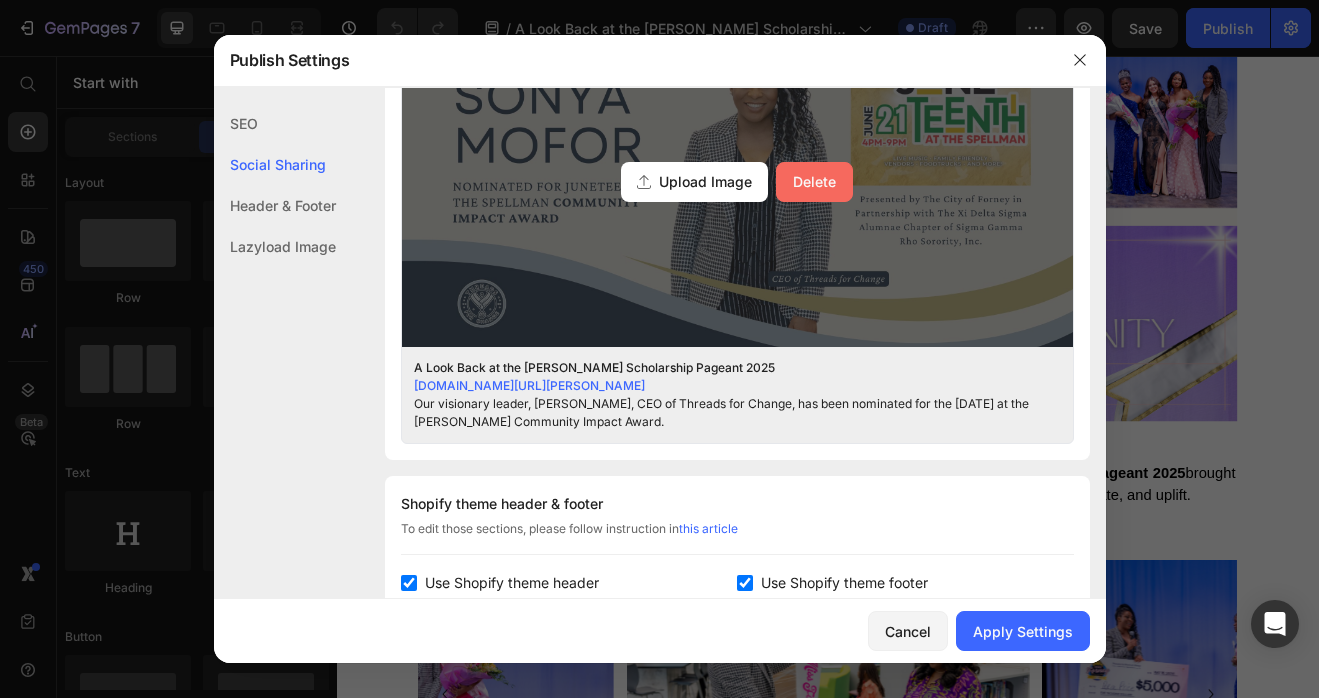 type on "A Look Back at the [PERSON_NAME] Scholarship Pageant 2025" 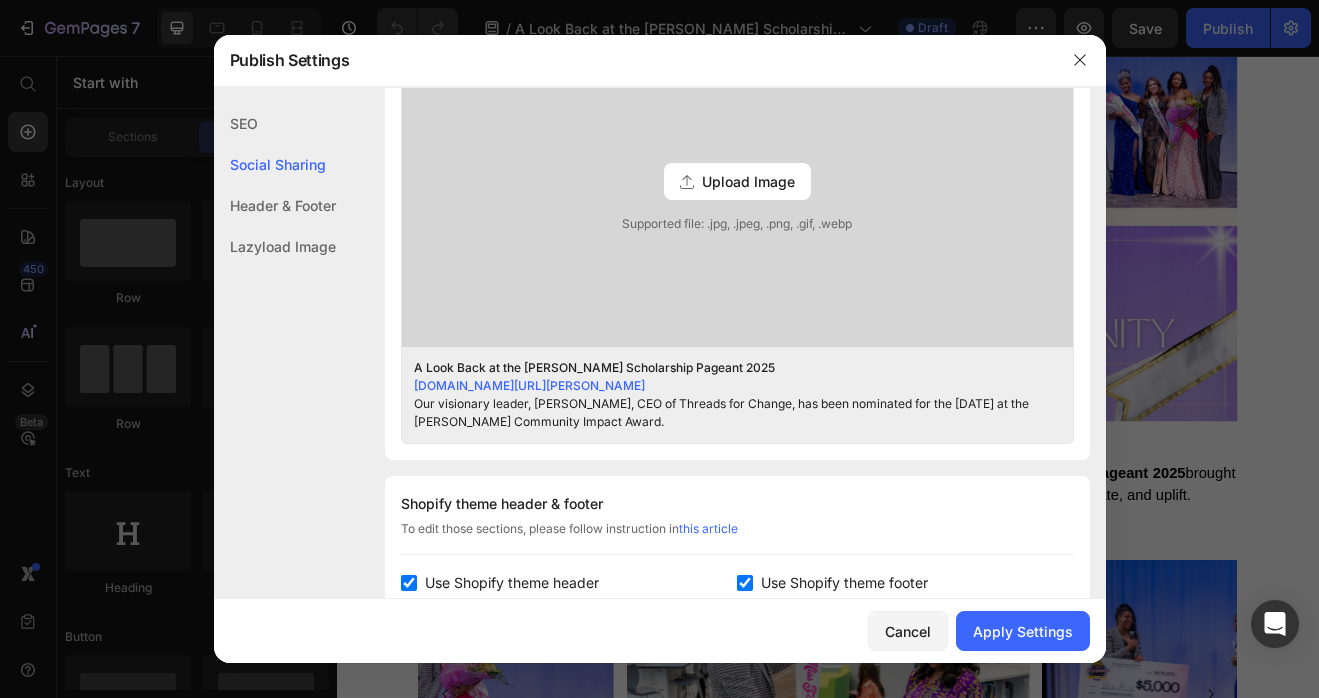 click on "Upload Image" at bounding box center [748, 181] 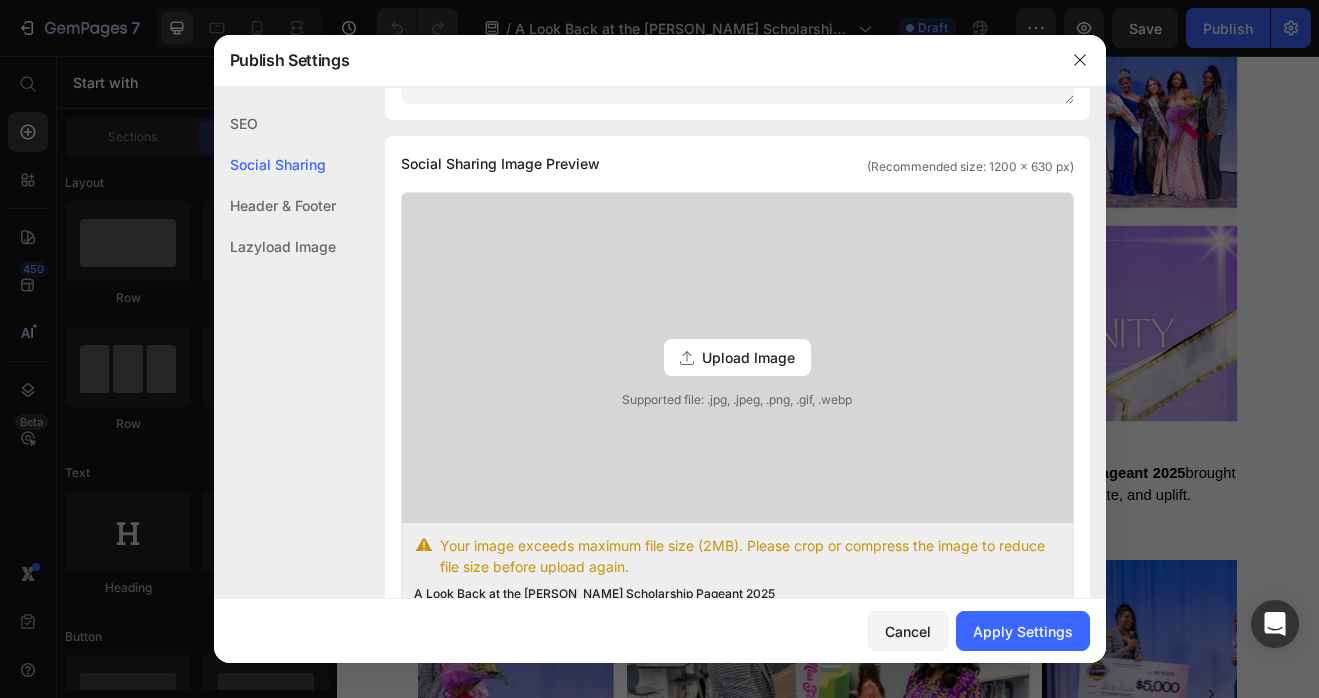 scroll, scrollTop: 468, scrollLeft: 0, axis: vertical 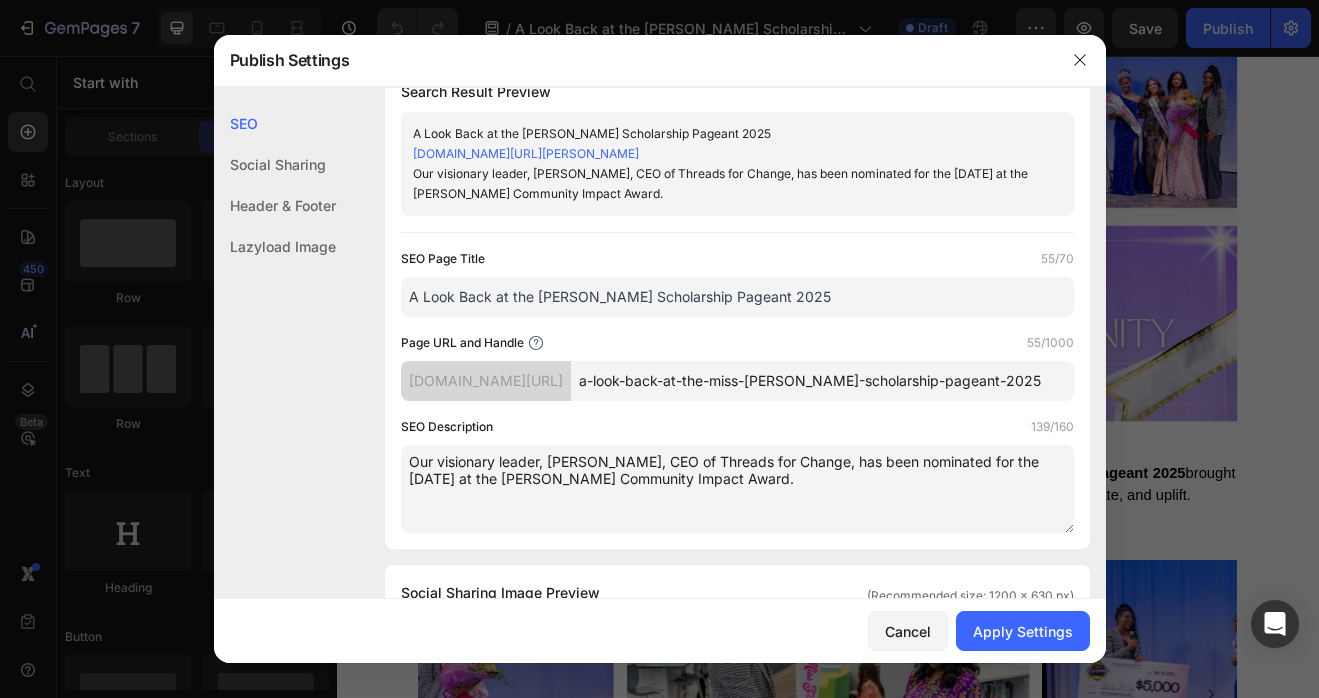 click on "Our visionary leader, [PERSON_NAME], CEO of Threads for Change, has been nominated for the [DATE] at the [PERSON_NAME] Community Impact Award." at bounding box center (737, 489) 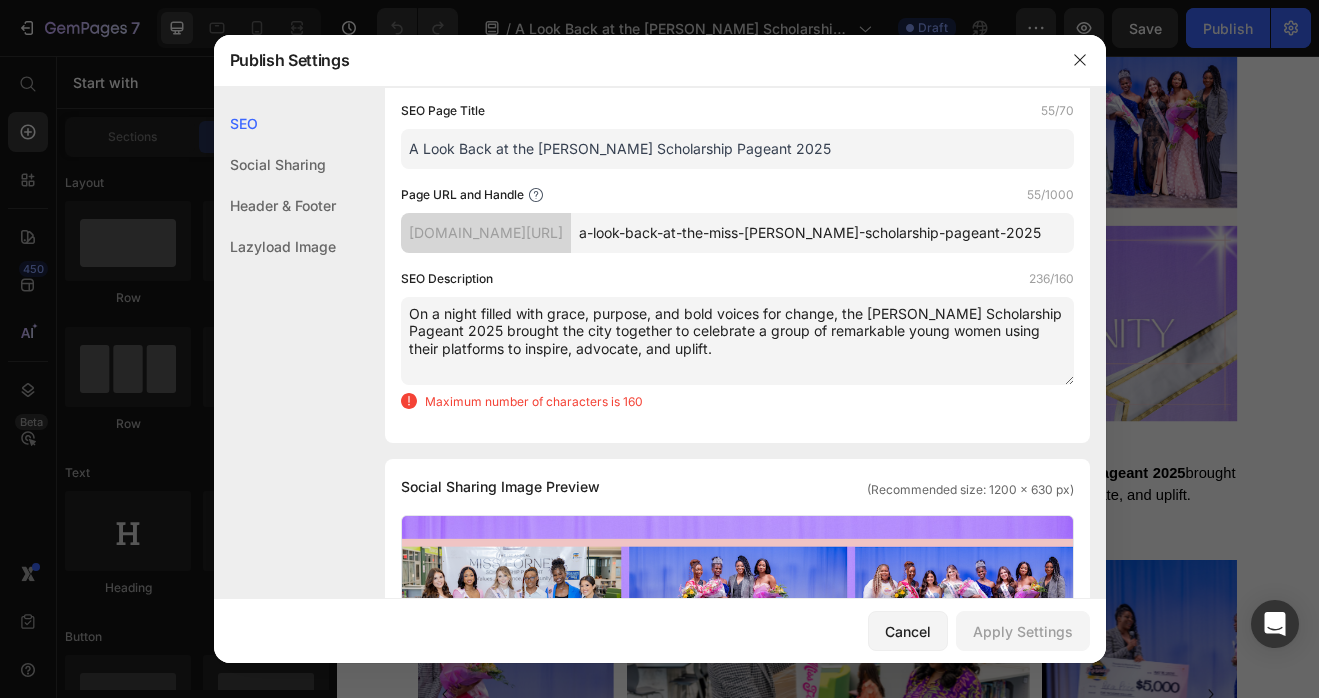 scroll, scrollTop: 215, scrollLeft: 0, axis: vertical 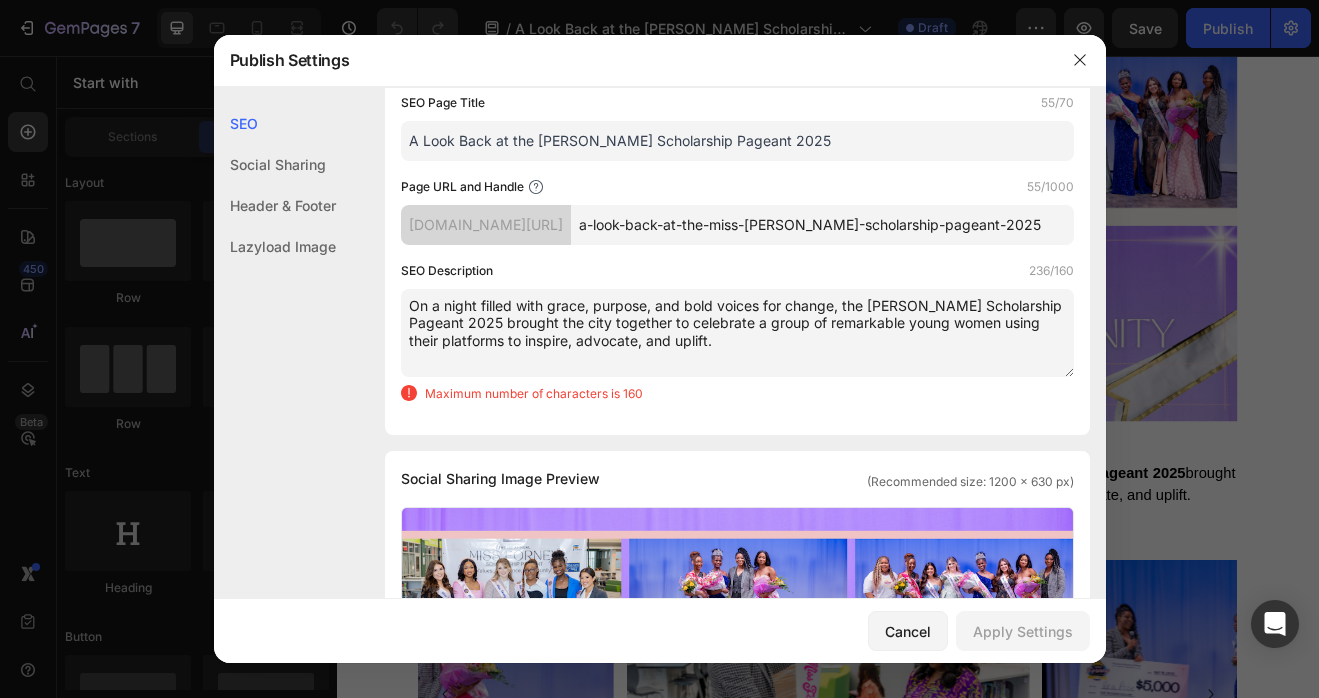 drag, startPoint x: 848, startPoint y: 312, endPoint x: 394, endPoint y: 311, distance: 454.0011 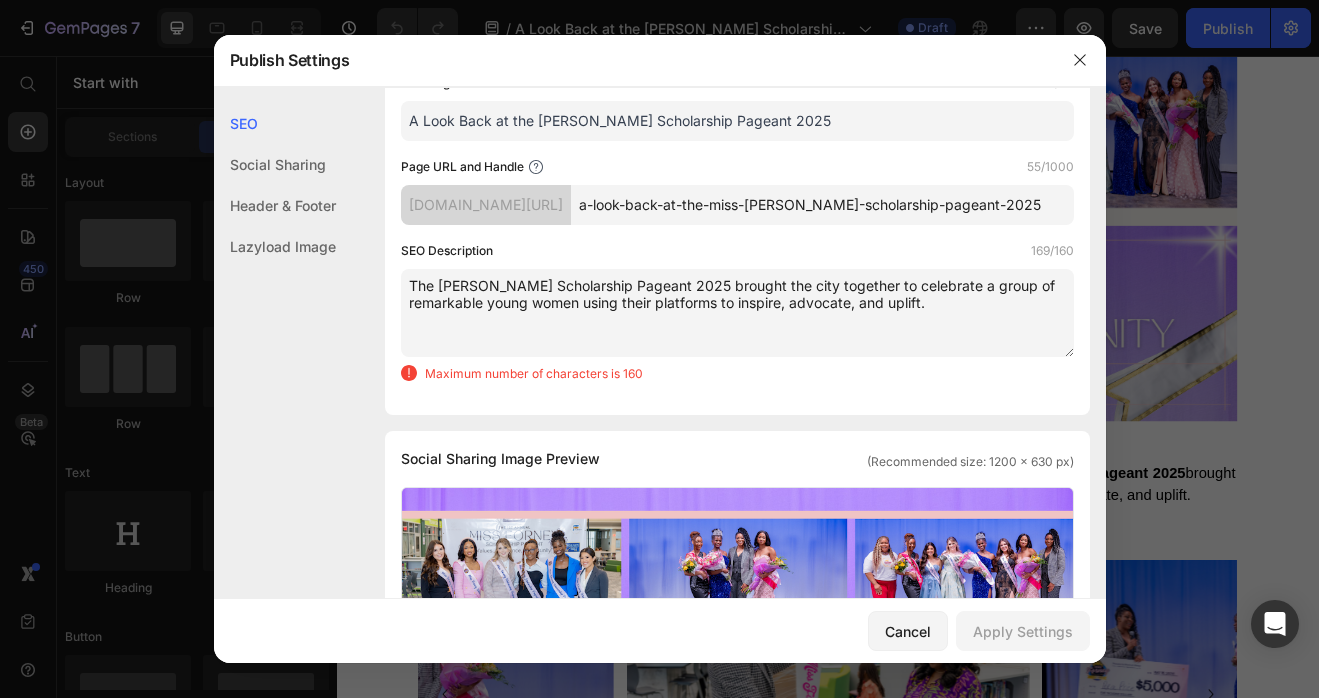 scroll, scrollTop: 195, scrollLeft: 0, axis: vertical 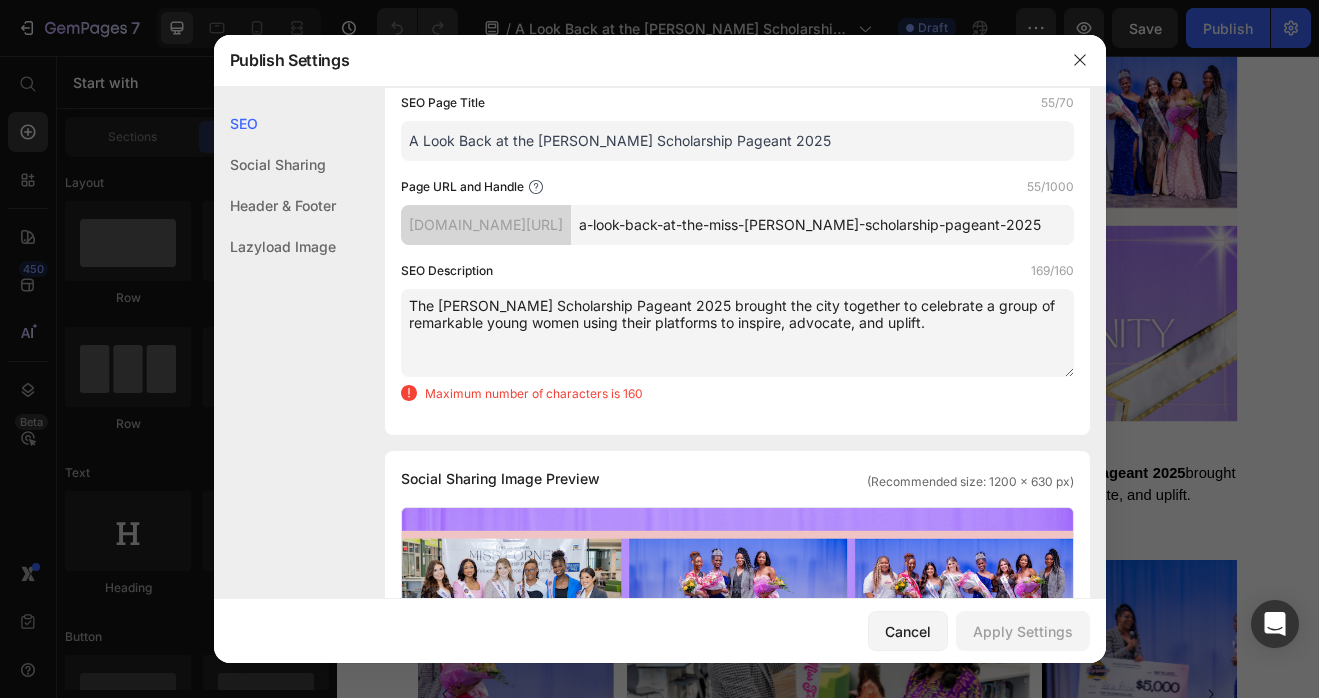 click on "The [PERSON_NAME] Scholarship Pageant 2025 brought the city together to celebrate a group of remarkable young women using their platforms to inspire, advocate, and uplift." at bounding box center (737, 333) 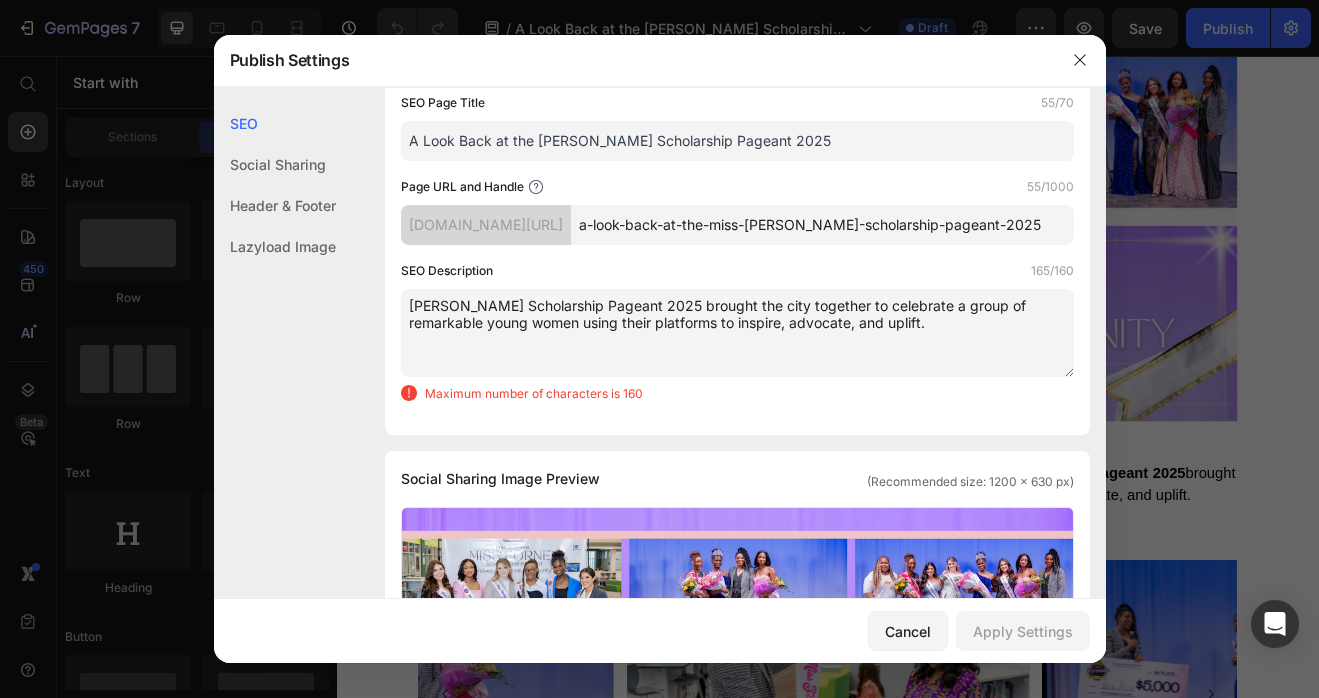 click on "[PERSON_NAME] Scholarship Pageant 2025 brought the city together to celebrate a group of remarkable young women using their platforms to inspire, advocate, and uplift." at bounding box center (737, 333) 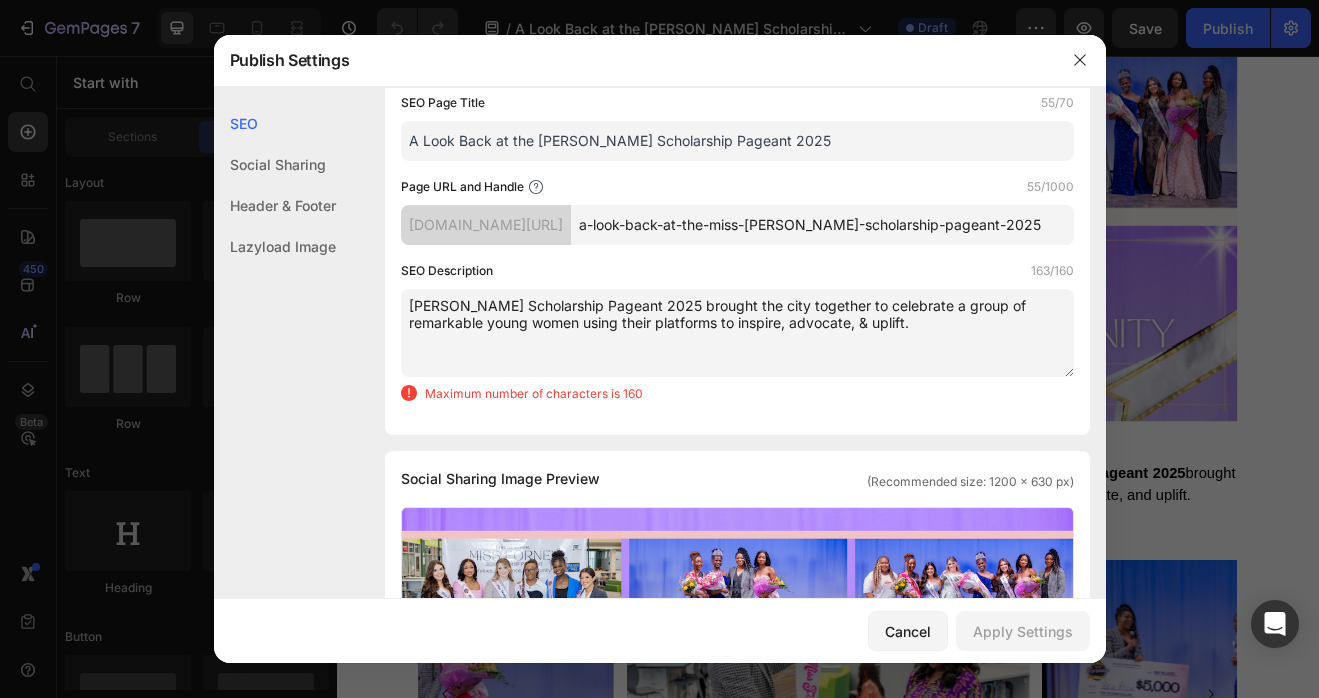 drag, startPoint x: 630, startPoint y: 301, endPoint x: 567, endPoint y: 301, distance: 63 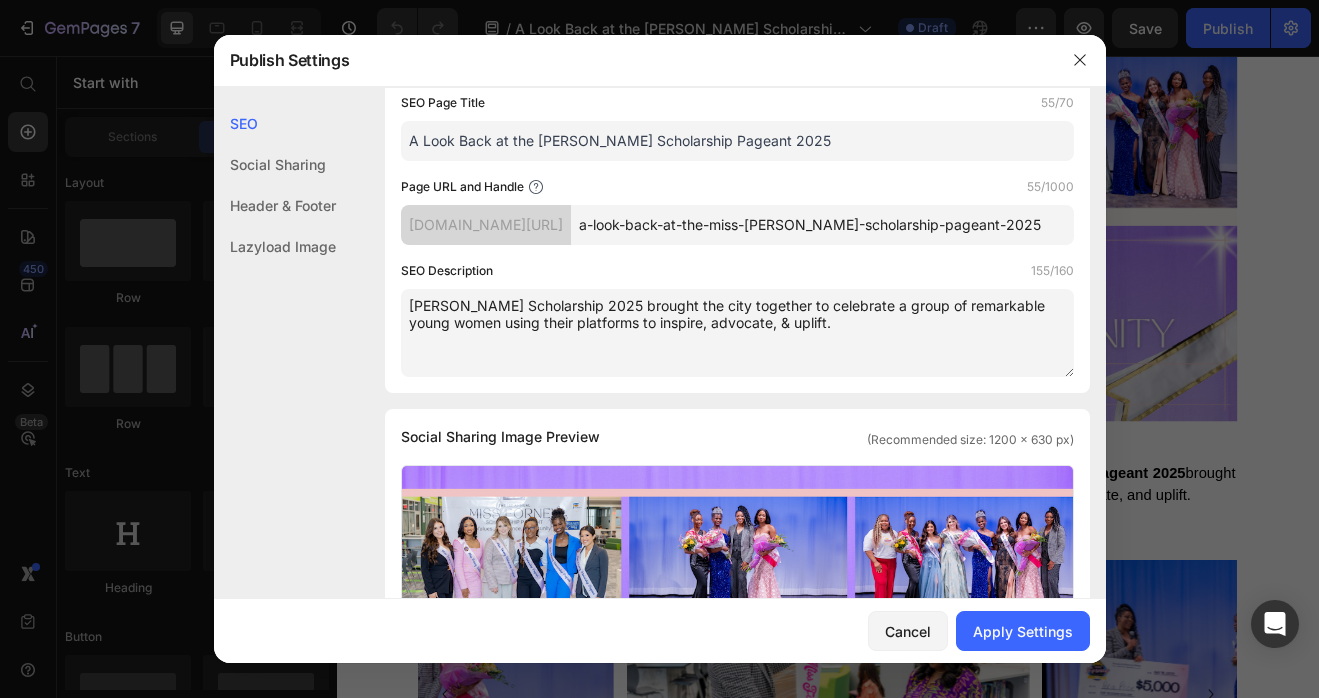 click on "[PERSON_NAME] Scholarship 2025 brought the city together to celebrate a group of remarkable young women using their platforms to inspire, advocate, & uplift." at bounding box center (737, 333) 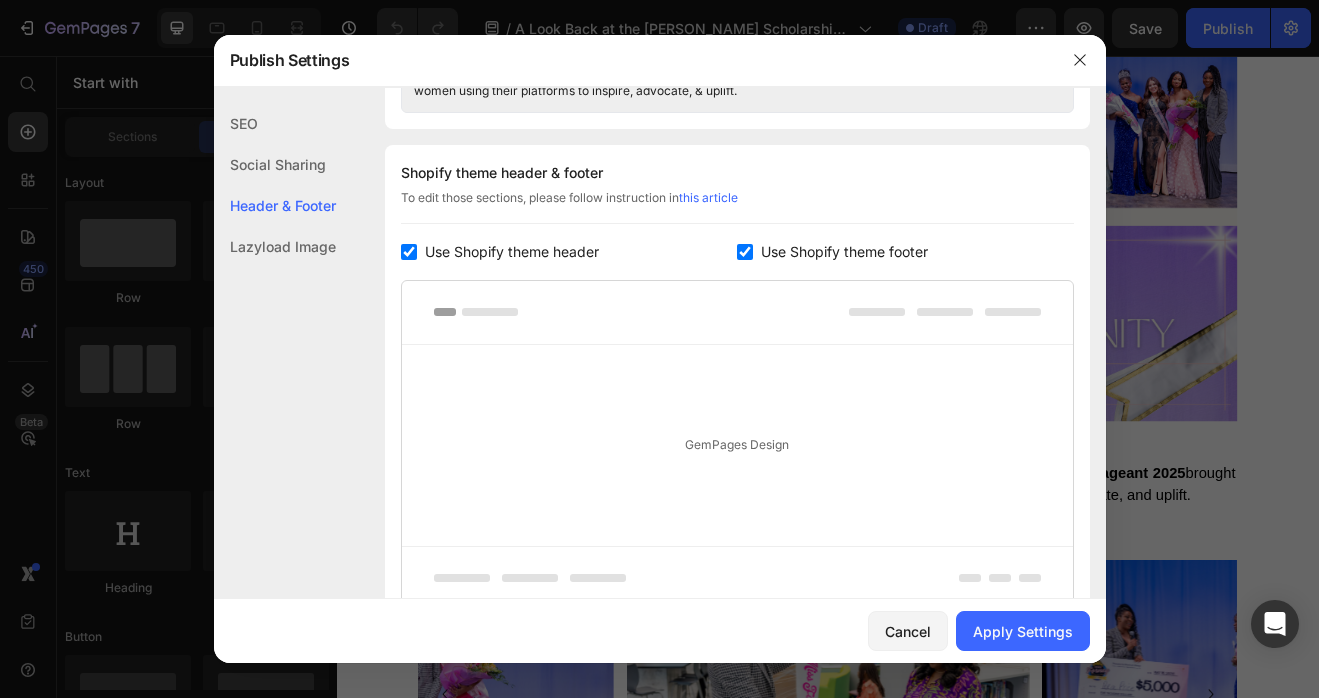 scroll, scrollTop: 858, scrollLeft: 0, axis: vertical 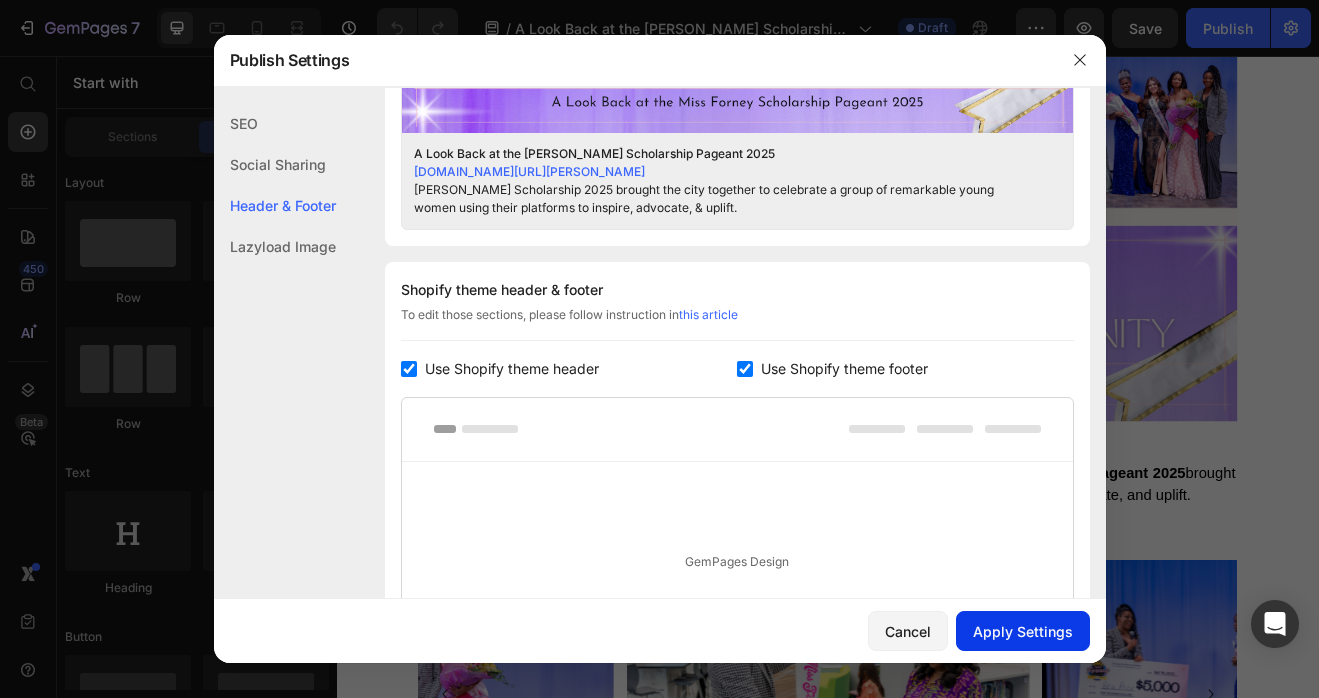 type on "[PERSON_NAME] Scholarship 2025 brought the city together to celebrate a group of remarkable young women using their platforms to inspire, advocate, & uplift." 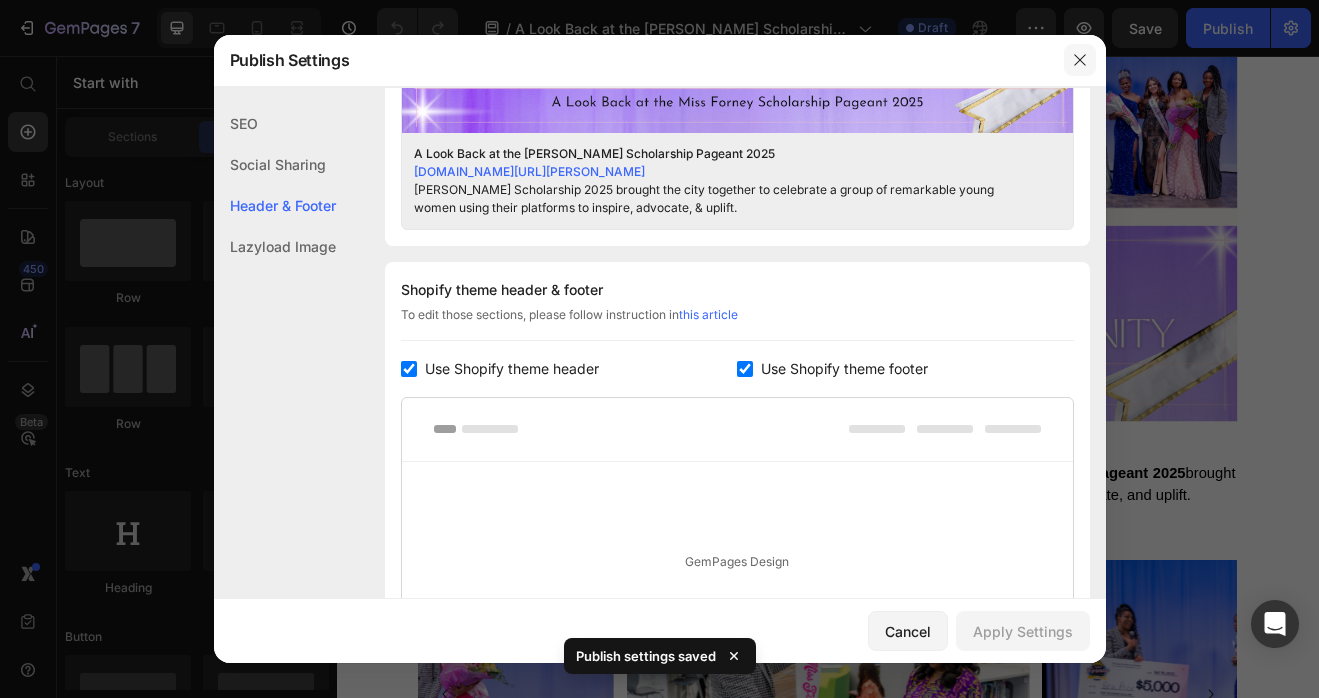 click 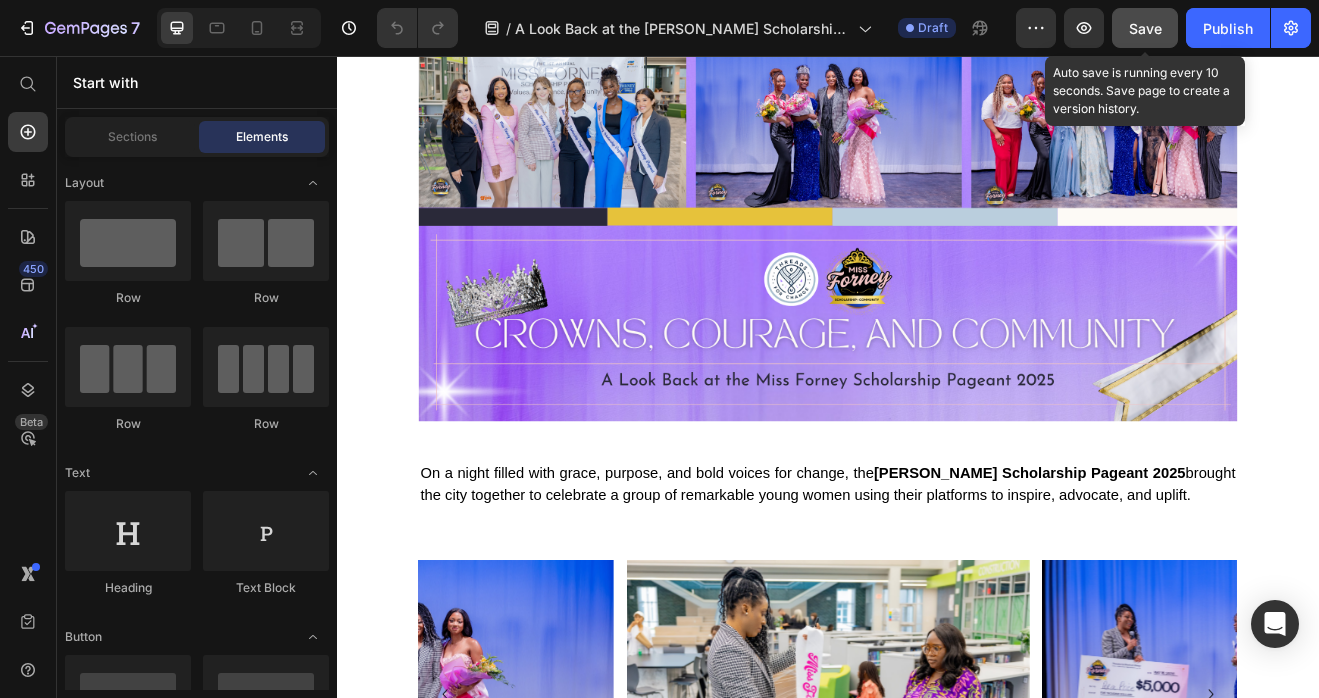 click on "Save" 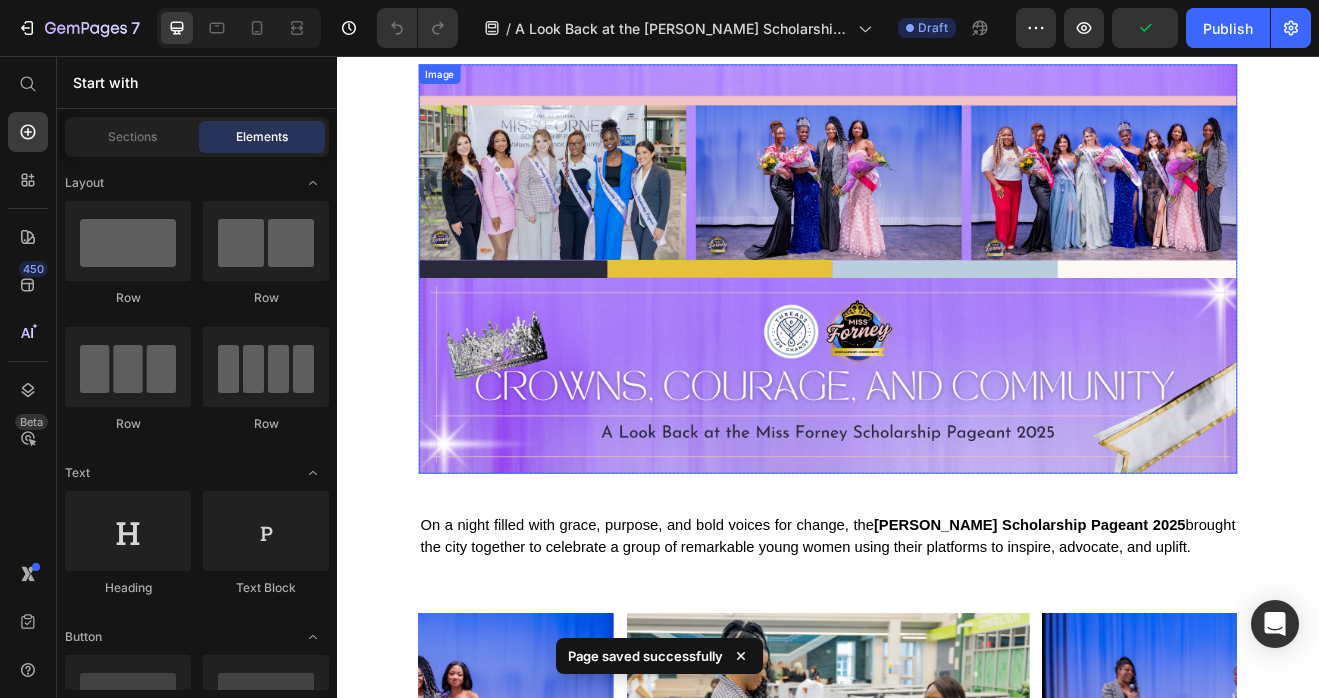 scroll, scrollTop: 0, scrollLeft: 0, axis: both 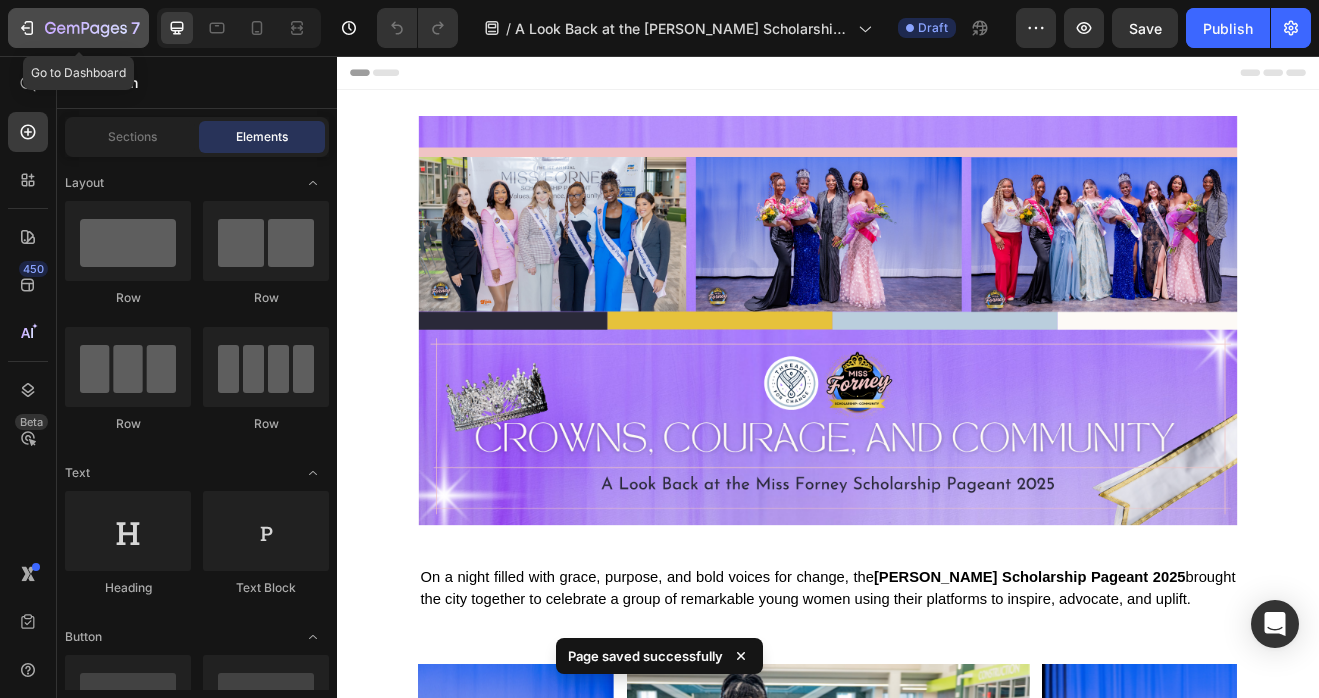 click 